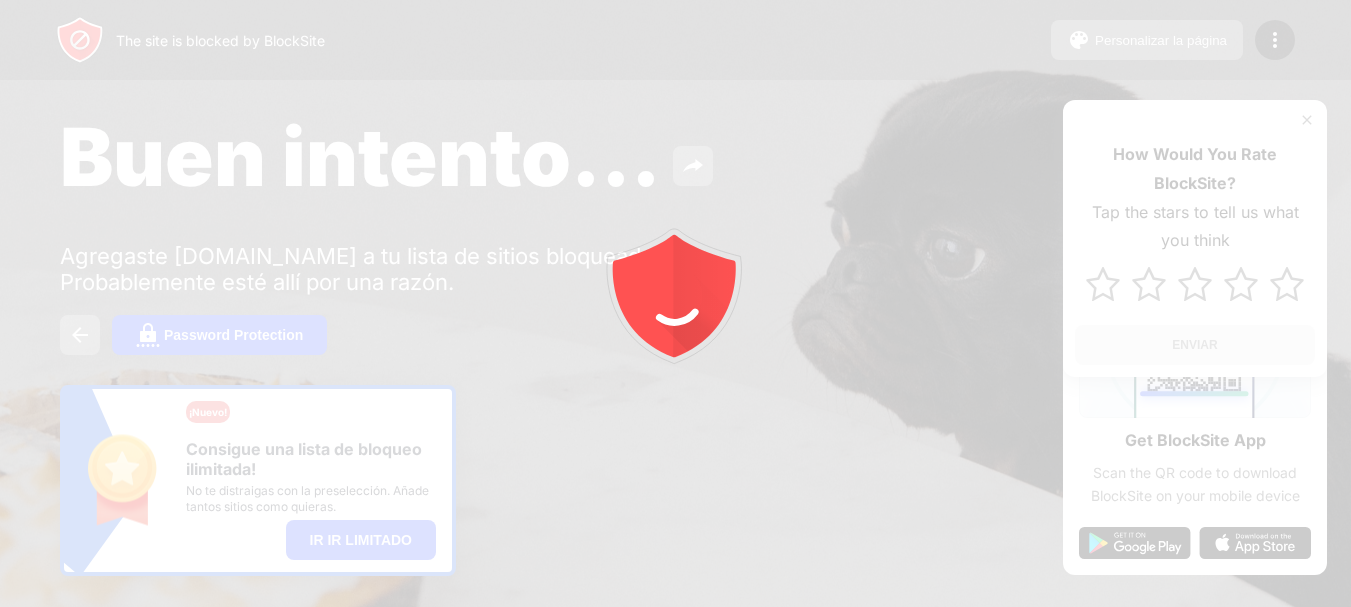 scroll, scrollTop: 0, scrollLeft: 0, axis: both 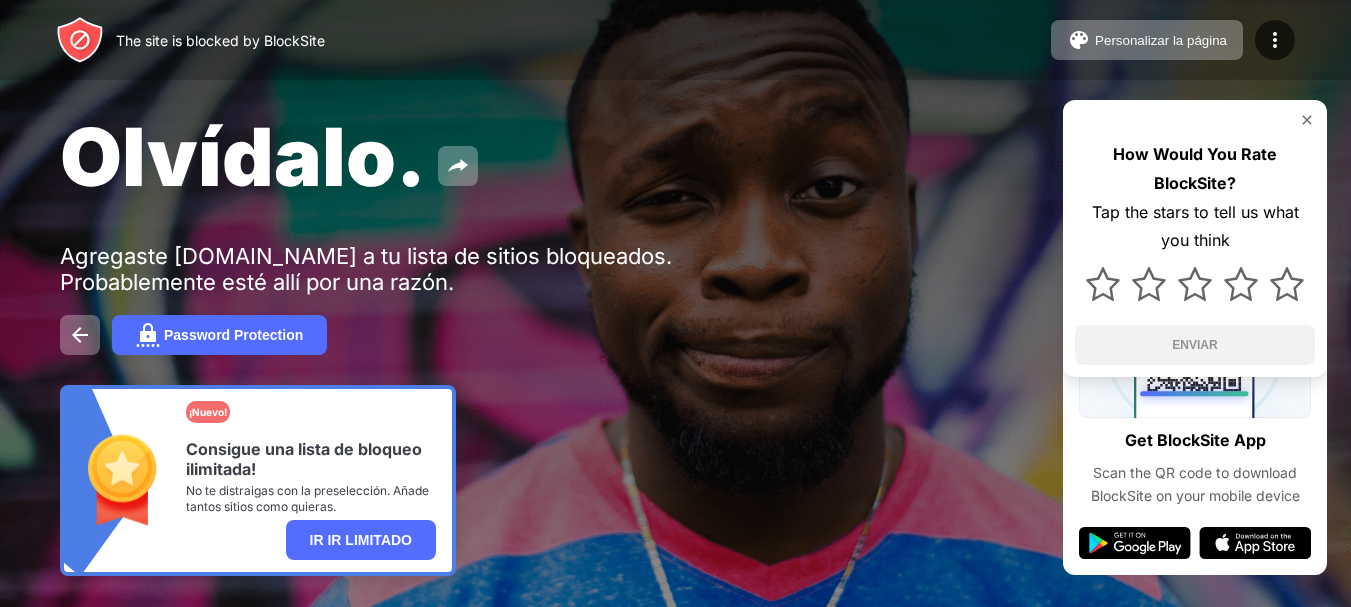 click at bounding box center (1307, 120) 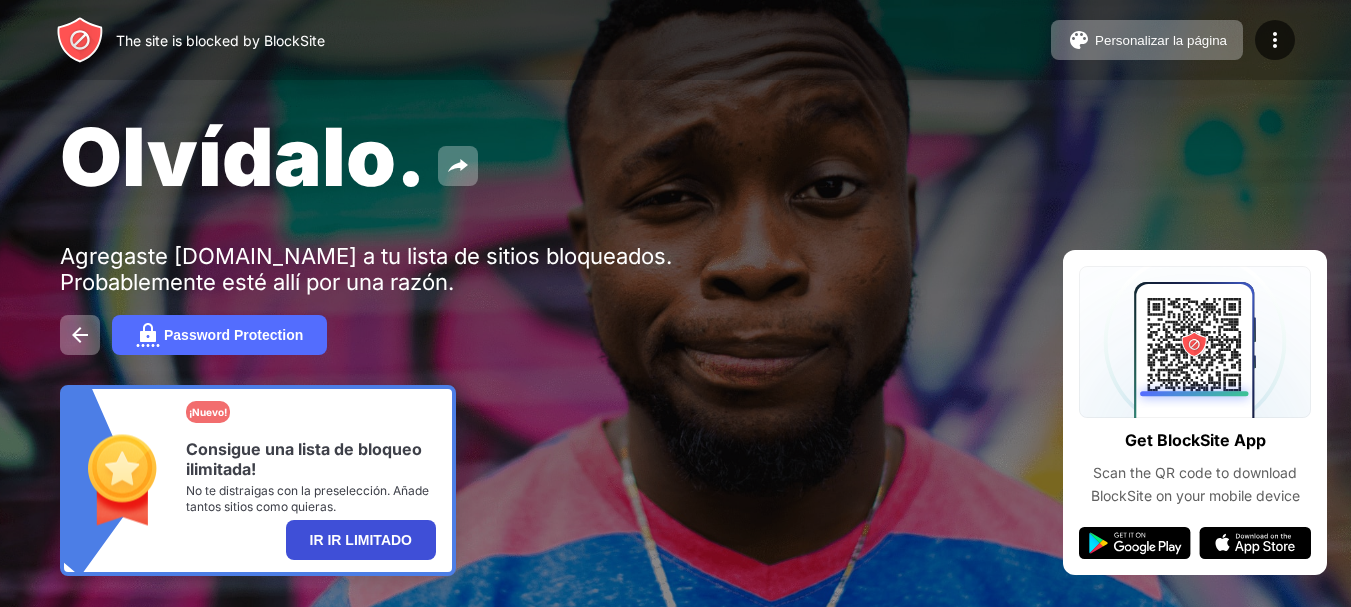 click on "IR IR LIMITADO" at bounding box center [361, 540] 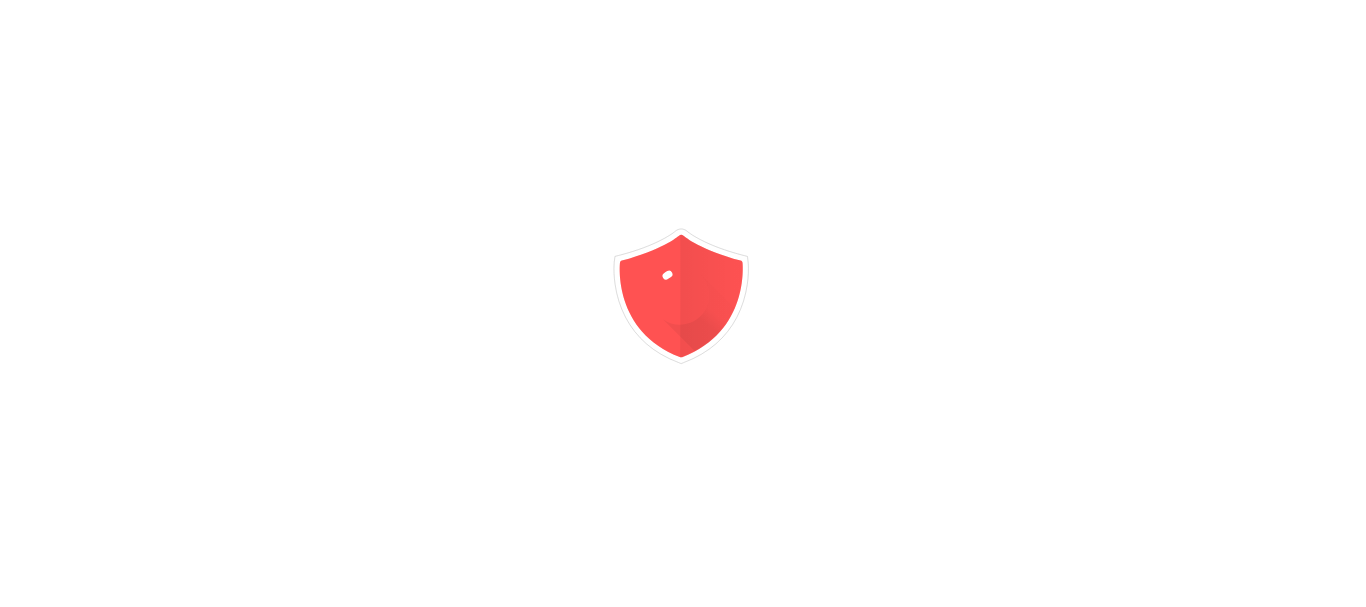 scroll, scrollTop: 0, scrollLeft: 0, axis: both 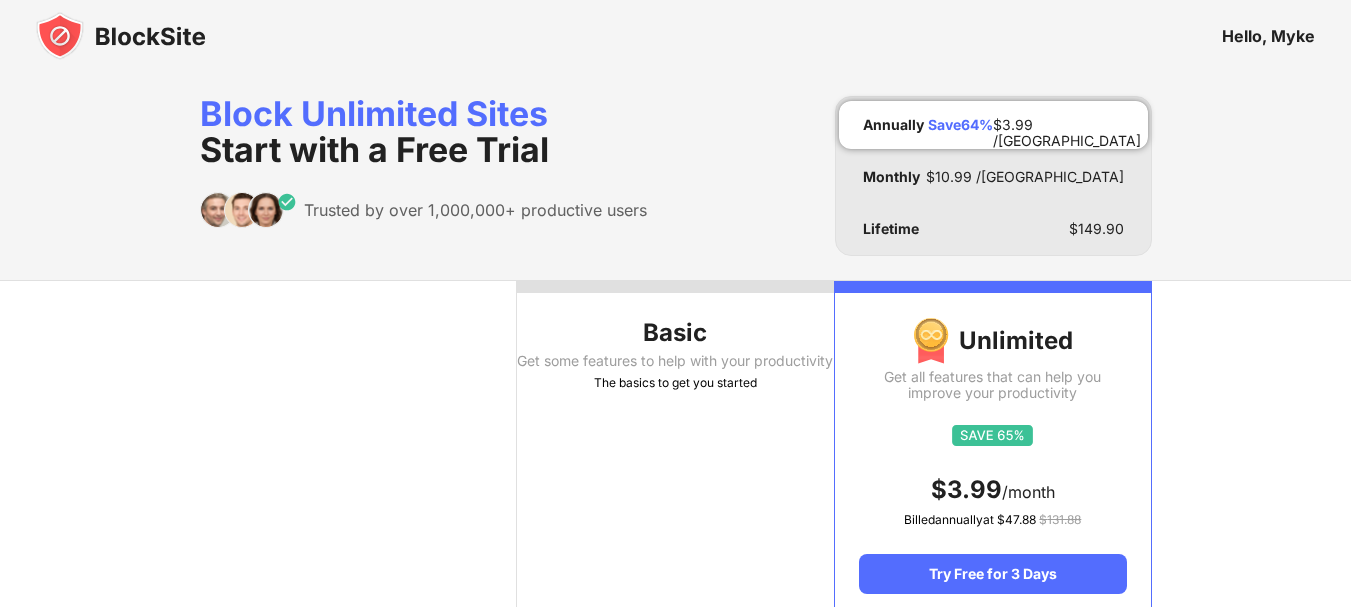 click on "Hello, Myke" at bounding box center (1268, 36) 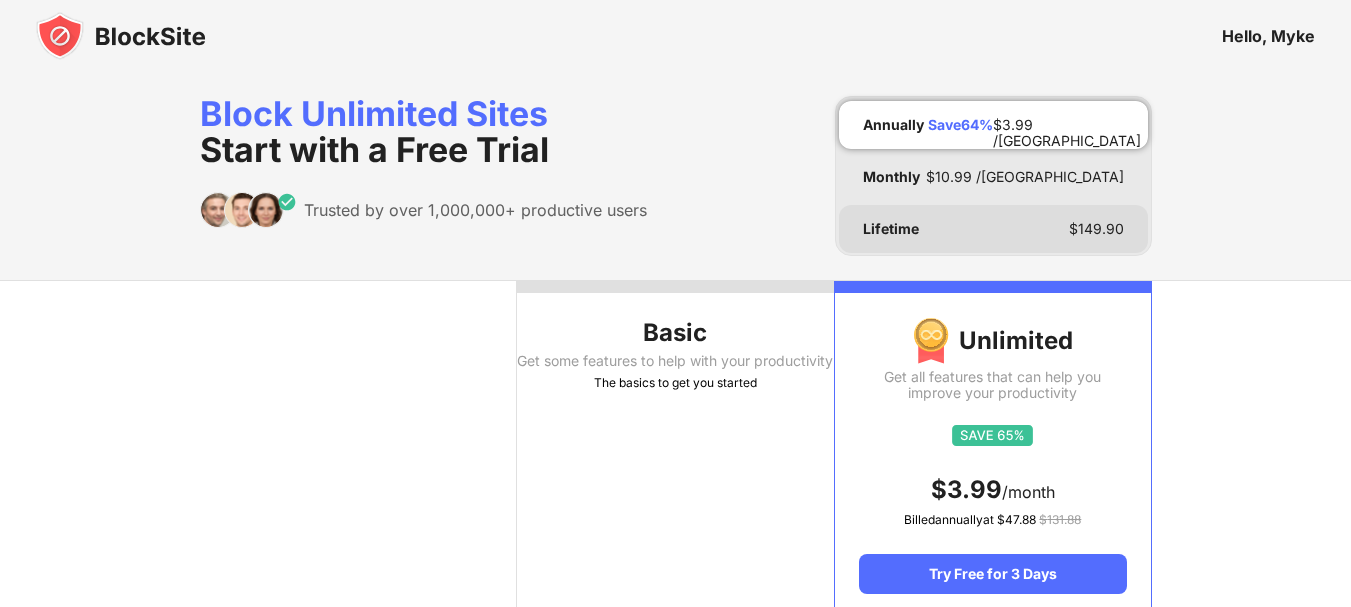 drag, startPoint x: 1307, startPoint y: 32, endPoint x: 1063, endPoint y: 251, distance: 327.86734 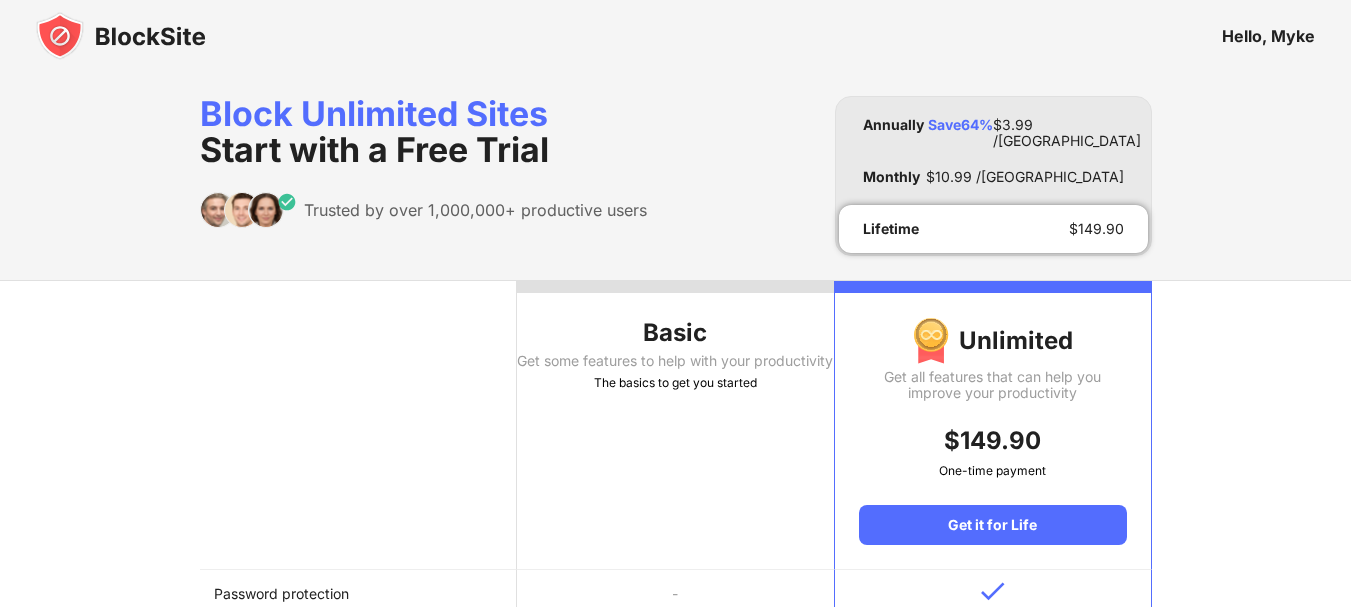 drag, startPoint x: 1063, startPoint y: 251, endPoint x: 1039, endPoint y: 414, distance: 164.7574 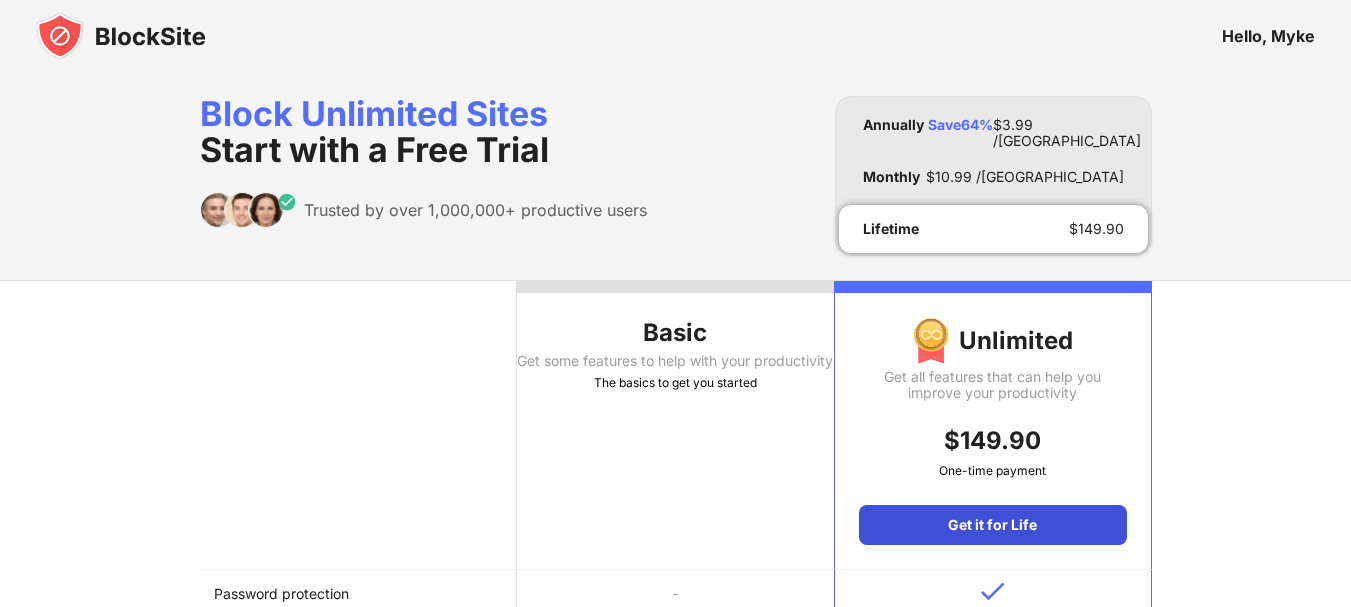 click on "Get it for Life" at bounding box center [992, 525] 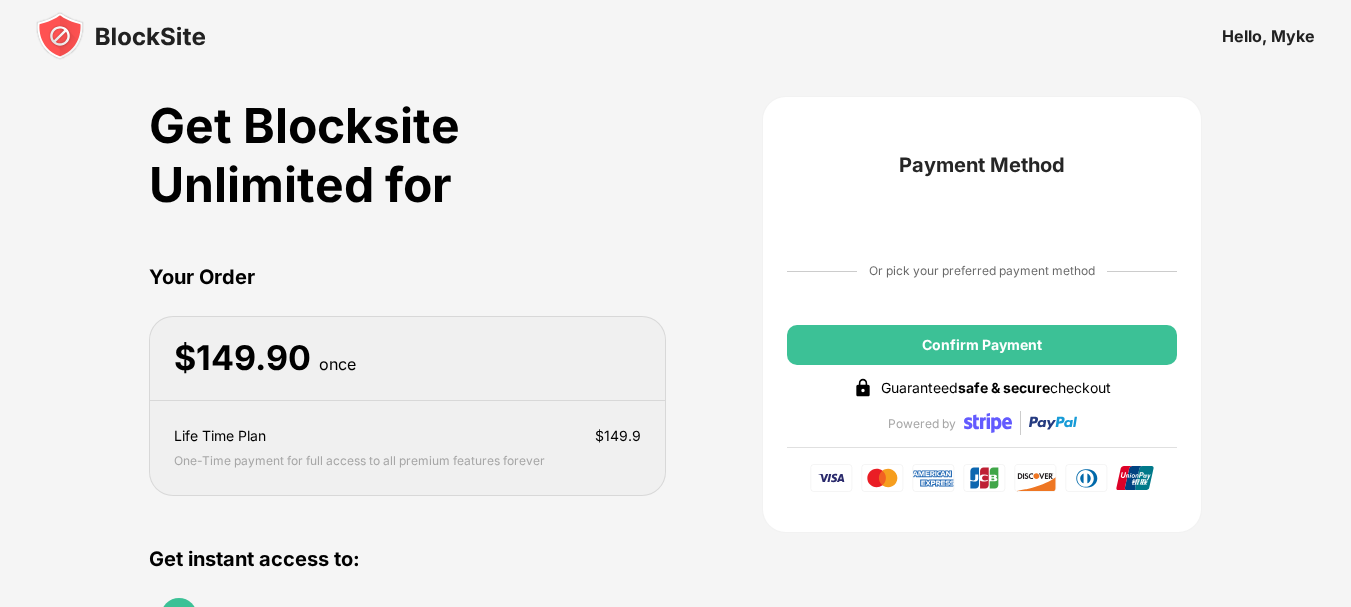 click on "Get Blocksite Unlimited for  Your Order $ 149.90 once Life Time Plan $ 149.9 One-Time payment for full access to all premium features forever Get instant access to: Block unlimited websites and categories. Create multiple schedule and focus sessions. Focus mode. Full customization. Receive real-time insights on your habits and productivity. Payment Method Or pick your preferred payment method Confirm Payment Guaranteed  safe & secure  checkout Powered by" at bounding box center (676, 467) 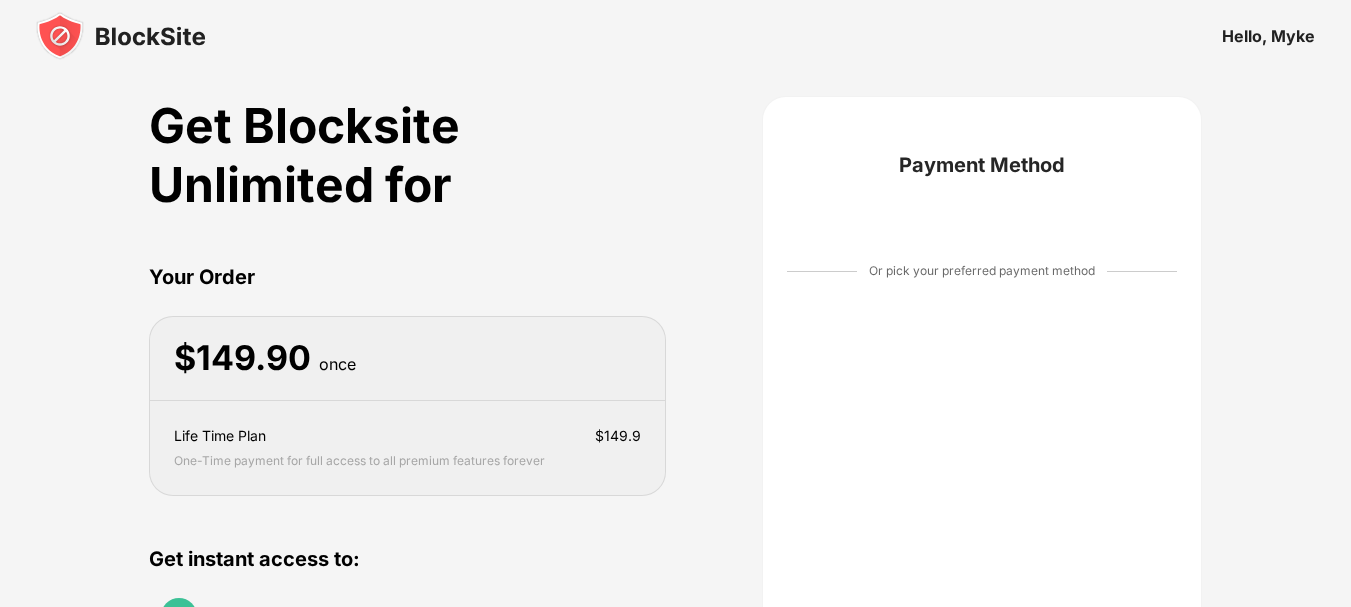 click on "Hello, Myke" at bounding box center [675, 36] 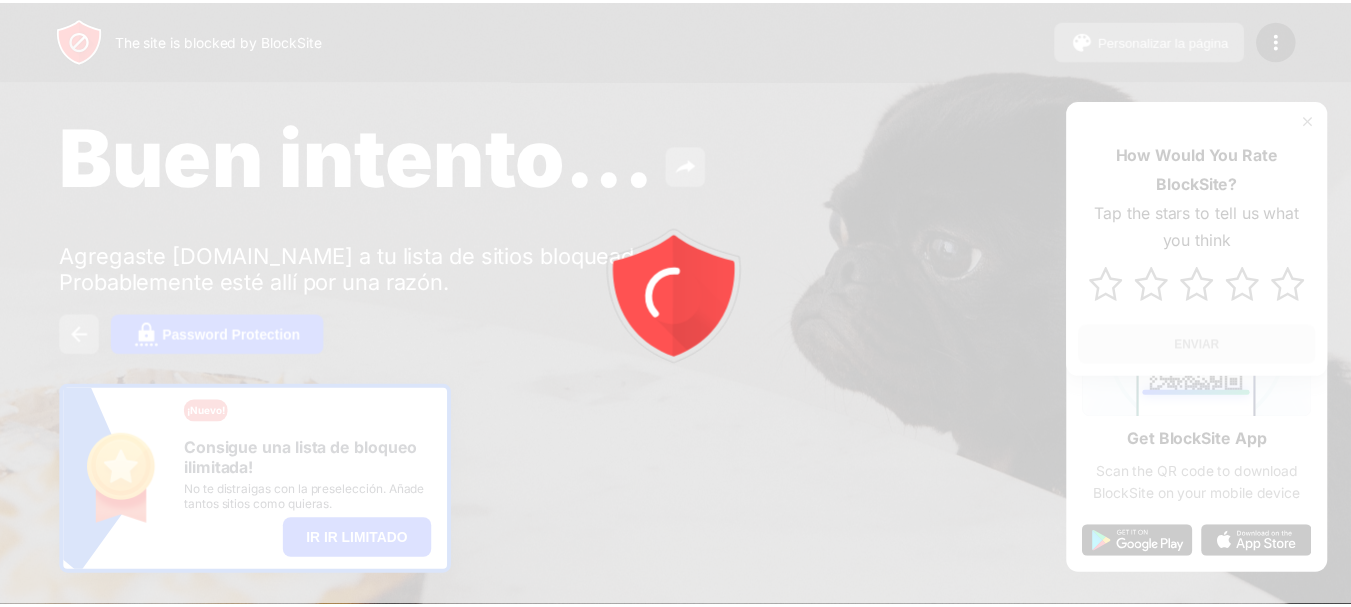 scroll, scrollTop: 0, scrollLeft: 0, axis: both 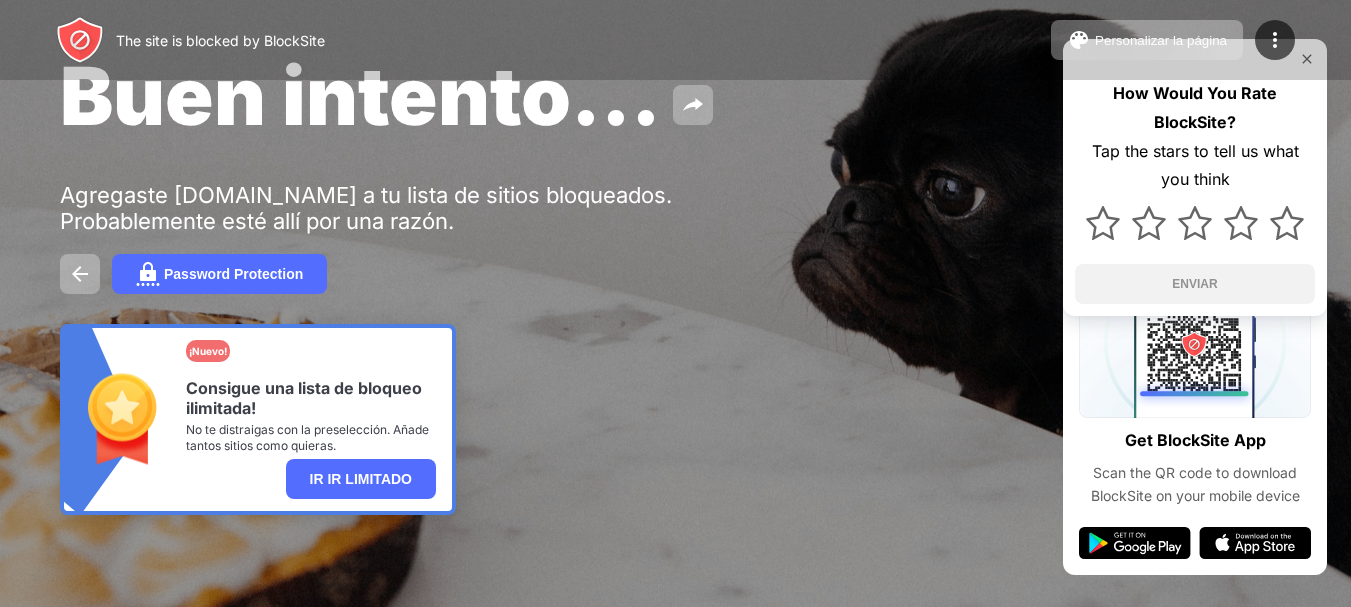 click on "Buen intento... Agregaste youtube.com a tu lista de sitios bloqueados. Probablemente esté allí por una razón. Password Protection ¡Nuevo! Consigue una lista de bloqueo ilimitada! No te distraigas con la preselección. Añade tantos sitios como quieras. IR IR LIMITADO How Would You Rate BlockSite? Tap the stars to tell us what you think ENVIAR" at bounding box center (675, 281) 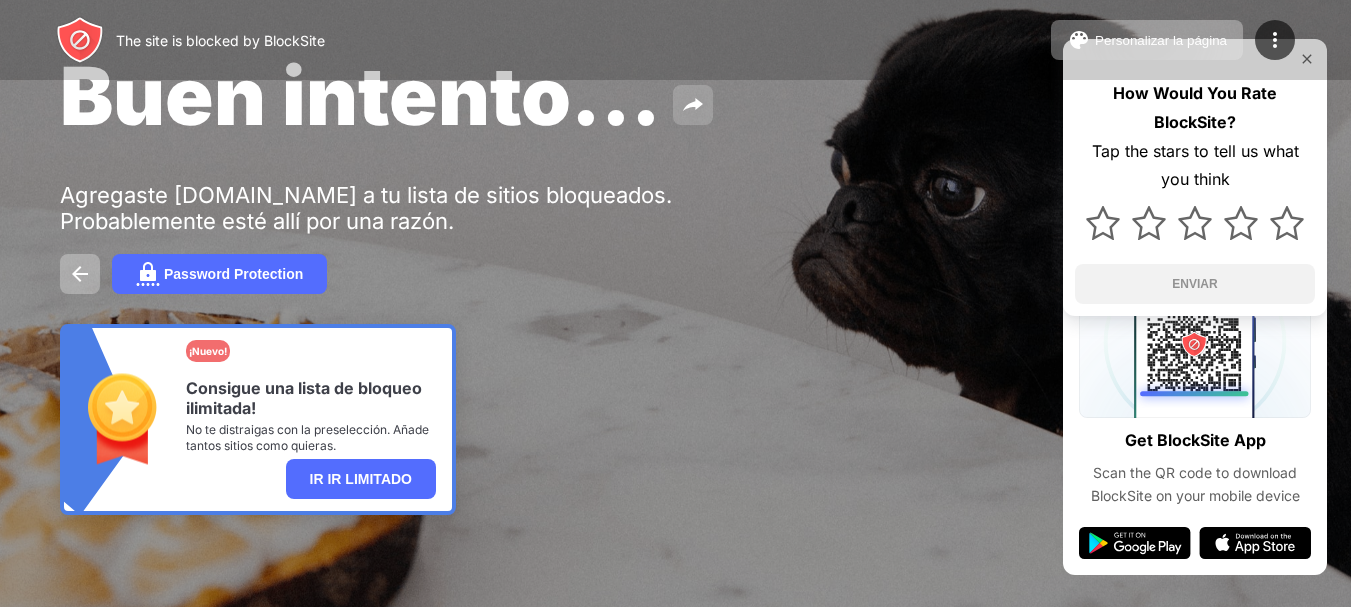 click at bounding box center (693, 105) 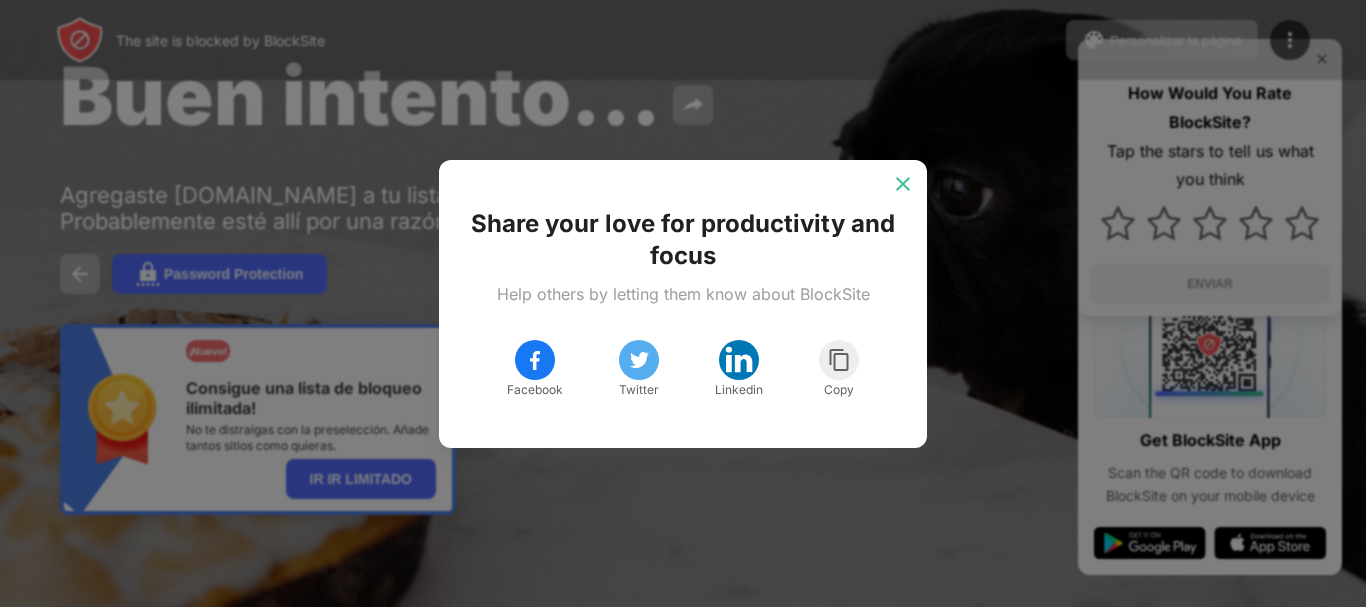 click at bounding box center (903, 184) 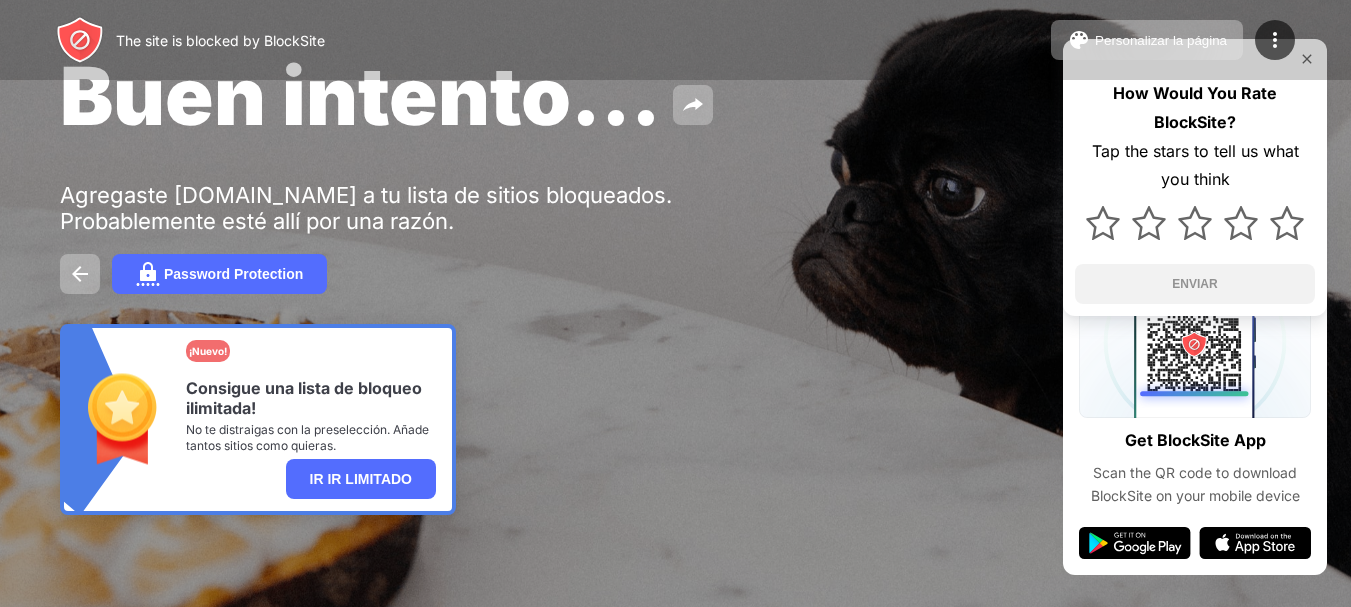 click on "Buen intento... Agregaste youtube.com a tu lista de sitios bloqueados. Probablemente esté allí por una razón. Password Protection ¡Nuevo! Consigue una lista de bloqueo ilimitada! No te distraigas con la preselección. Añade tantos sitios como quieras. IR IR LIMITADO How Would You Rate BlockSite? Tap the stars to tell us what you think ENVIAR" at bounding box center [675, 281] 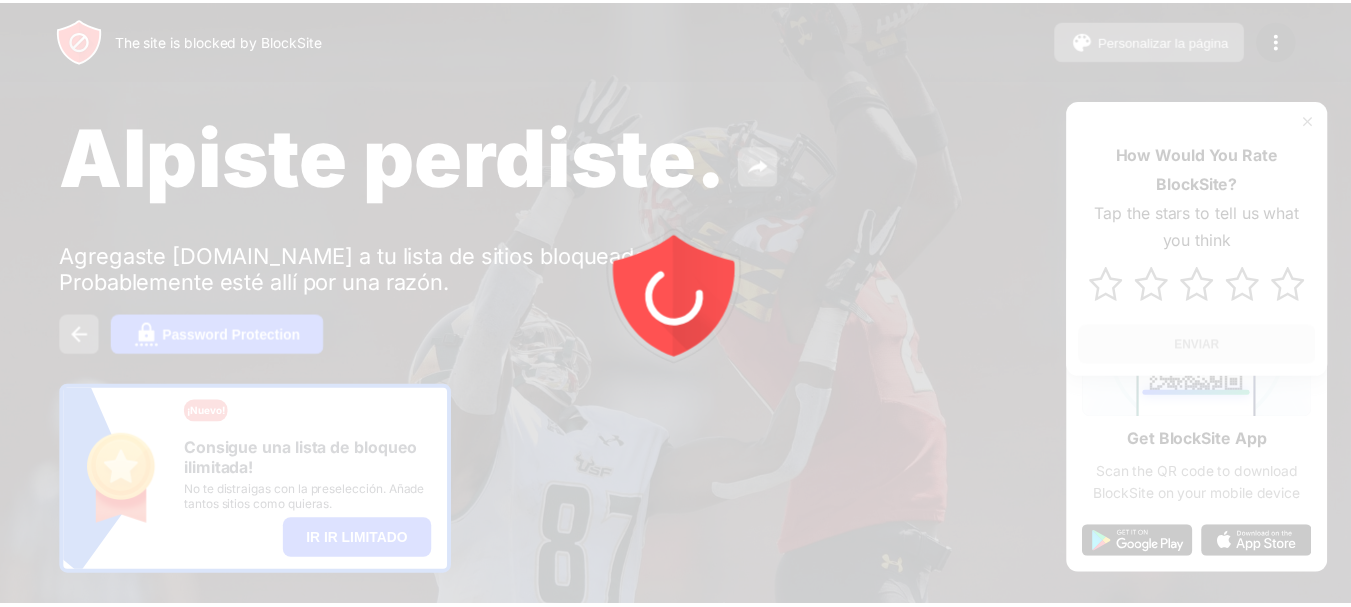 scroll, scrollTop: 0, scrollLeft: 0, axis: both 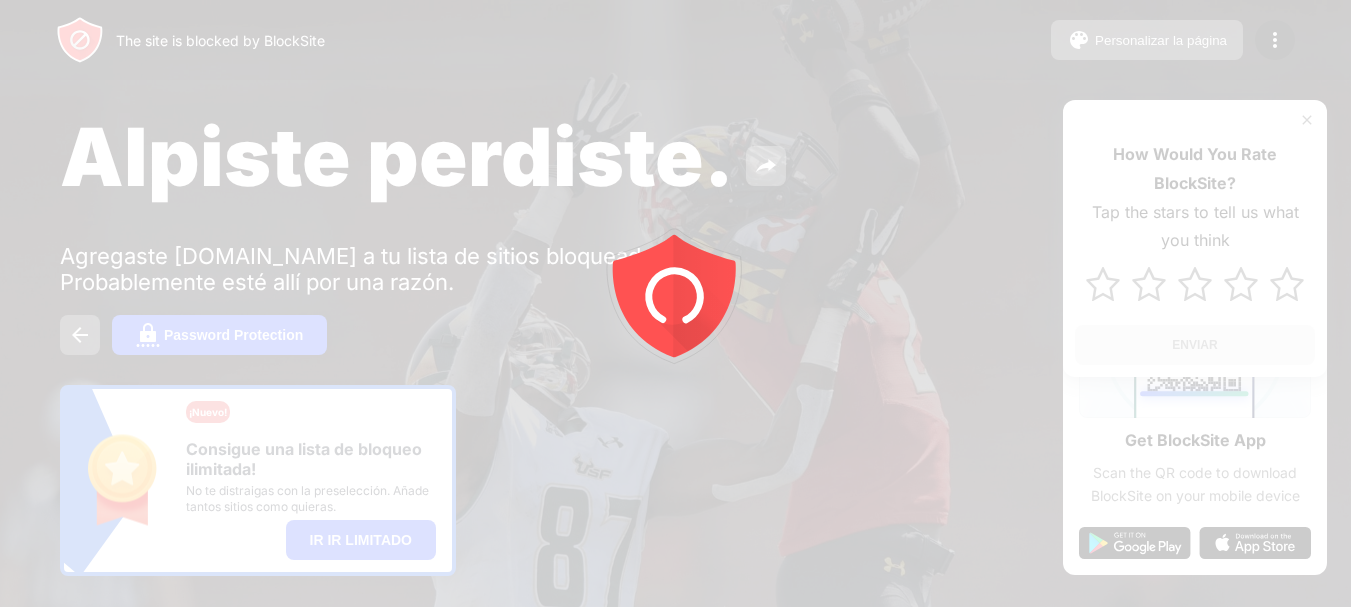 click at bounding box center [675, 303] 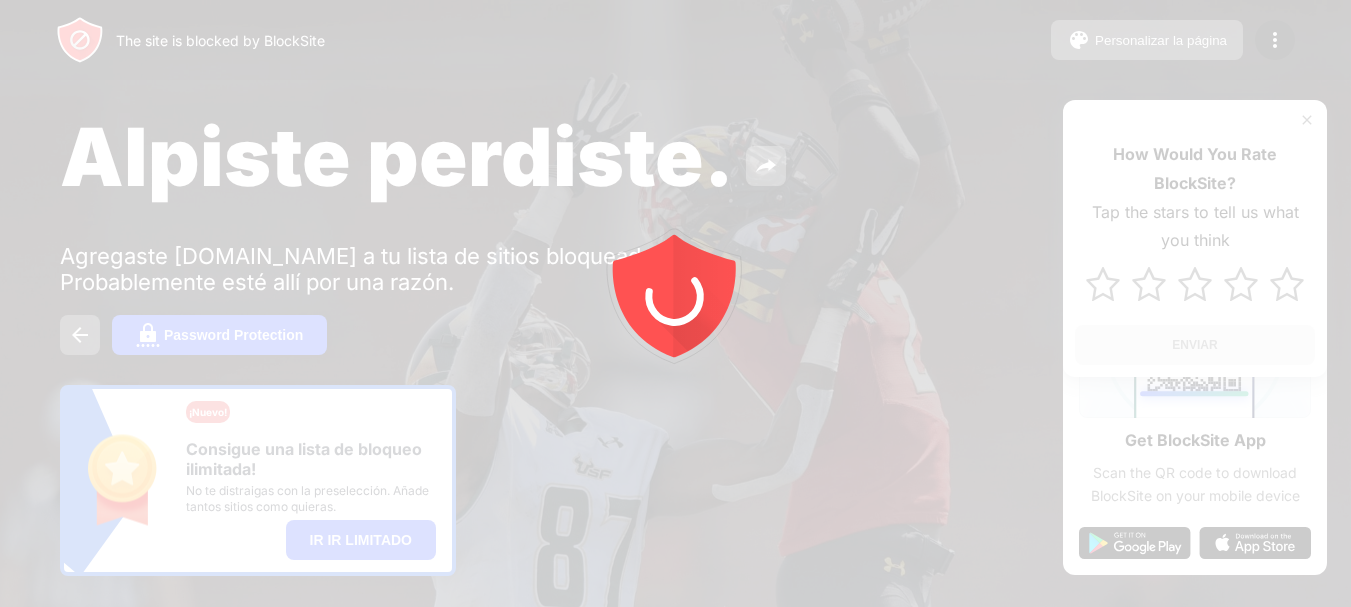 click 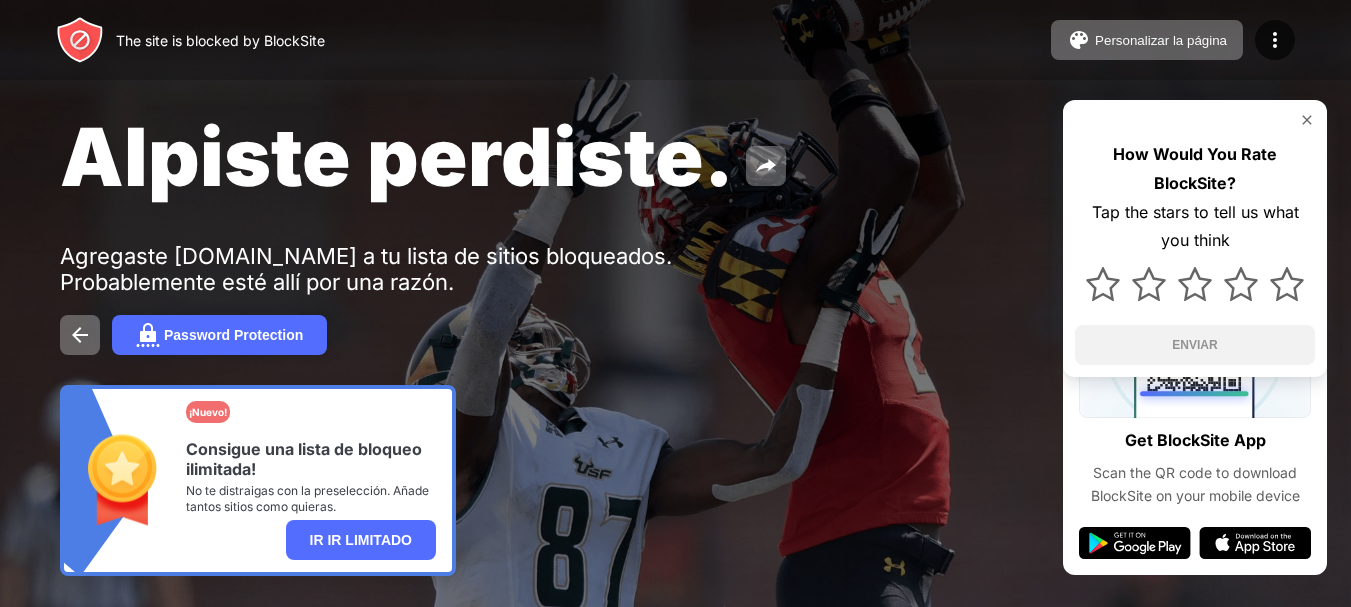 click on "Alpiste perdiste. Agregaste youtube.com a tu lista de sitios bloqueados. Probablemente esté allí por una razón. Password Protection ¡Nuevo! Consigue una lista de bloqueo ilimitada! No te distraigas con la preselección. Añade tantos sitios como quieras. IR IR LIMITADO How Would You Rate BlockSite? Tap the stars to tell us what you think ENVIAR" at bounding box center (675, 342) 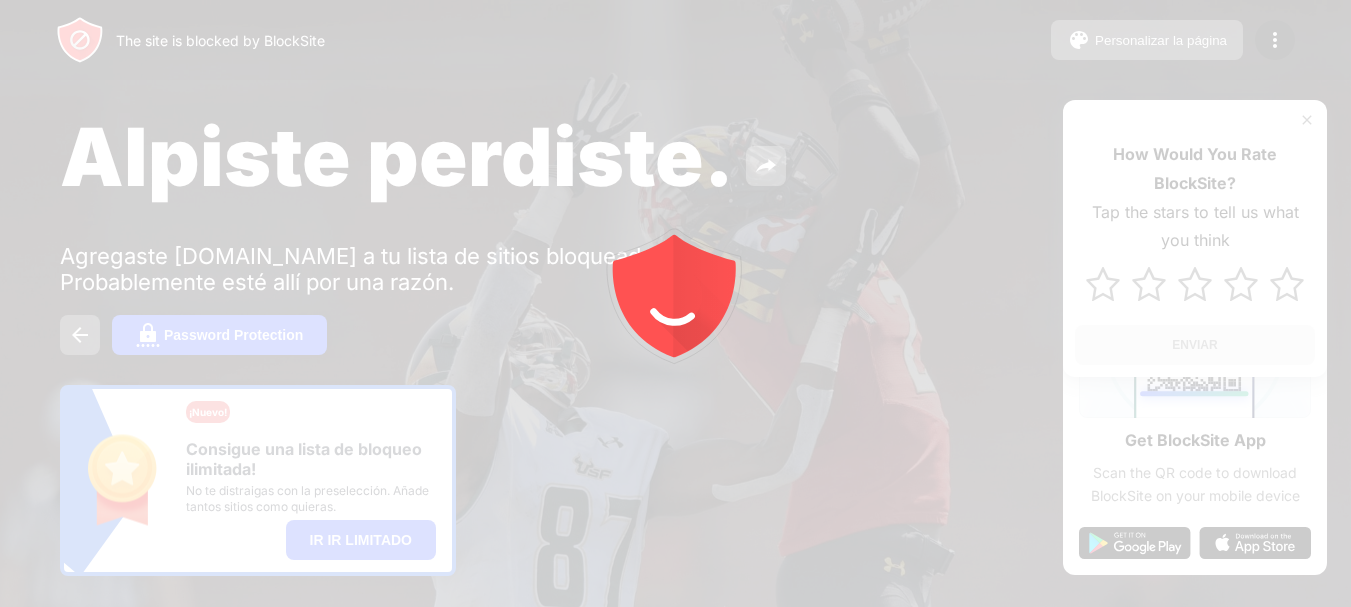scroll, scrollTop: 0, scrollLeft: 0, axis: both 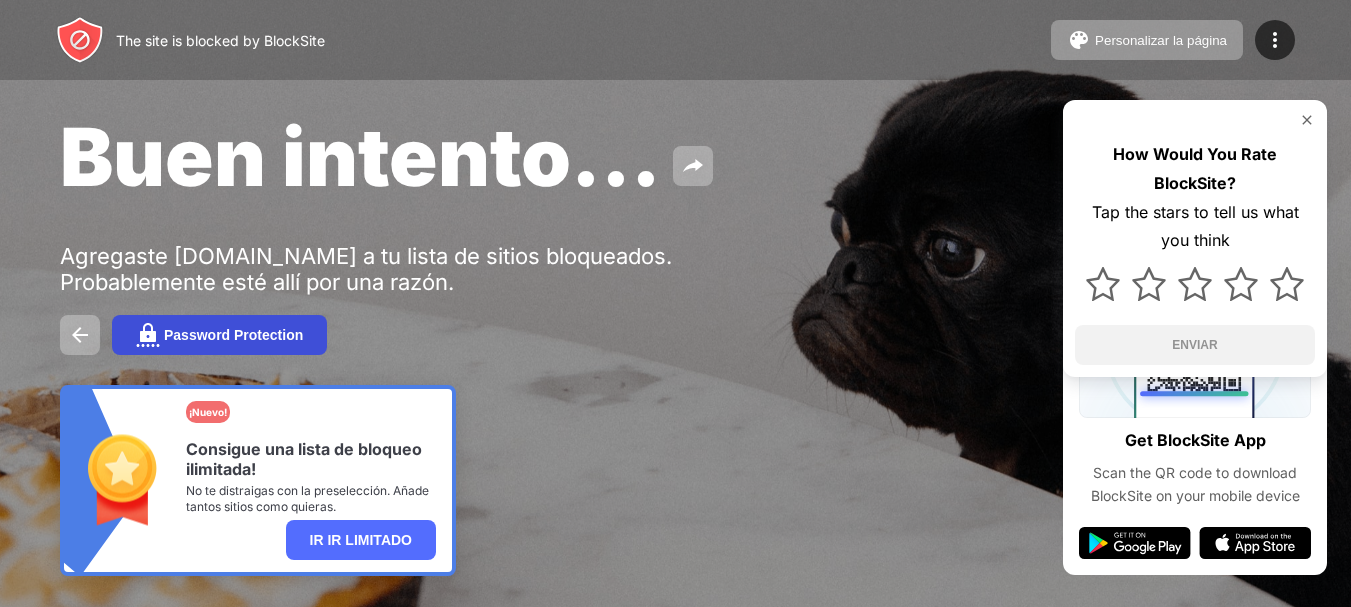 click on "Password Protection" at bounding box center (233, 335) 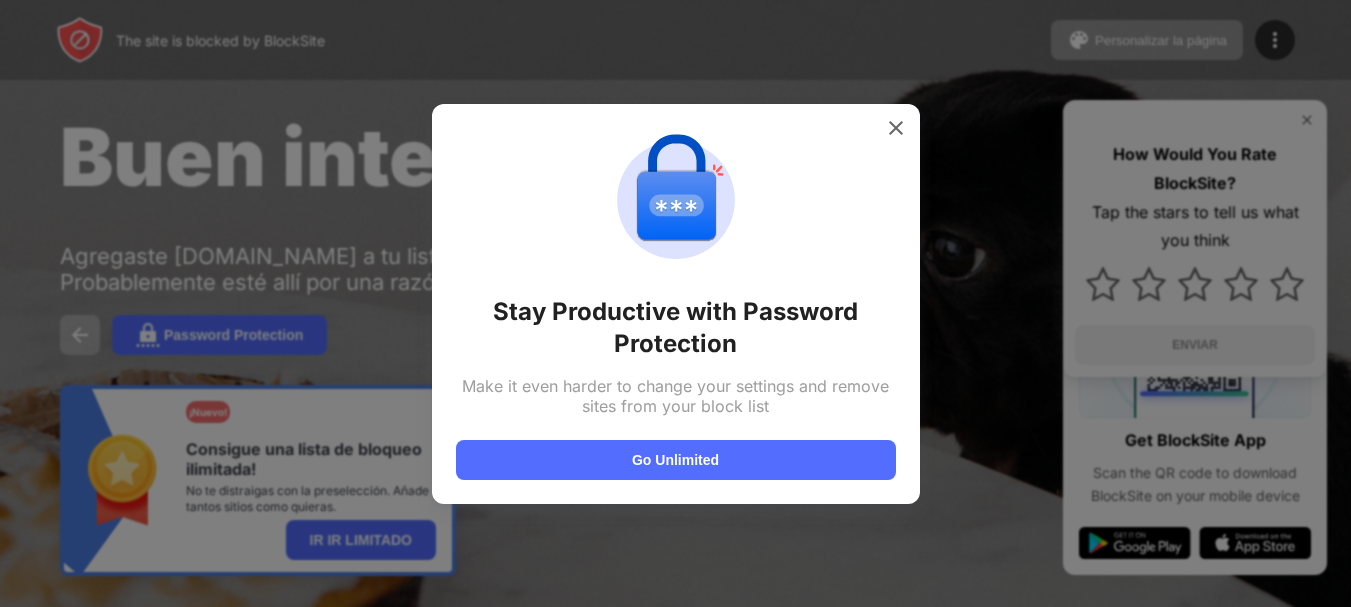 click at bounding box center [675, 303] 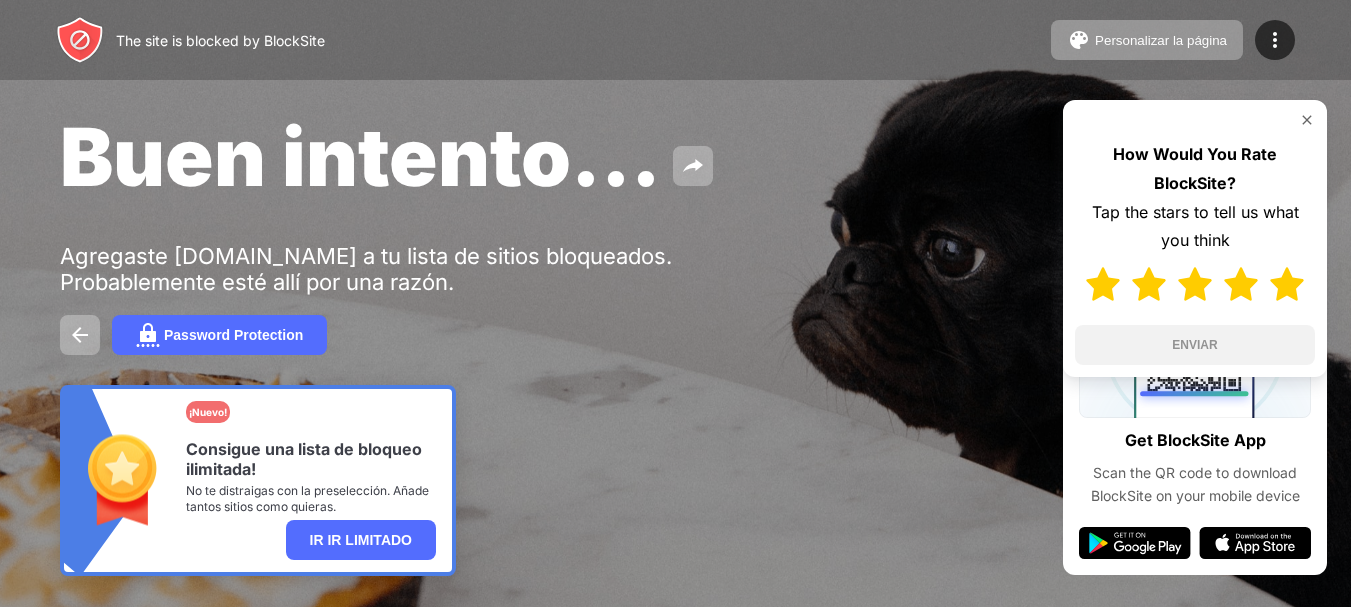 click at bounding box center [1195, 284] 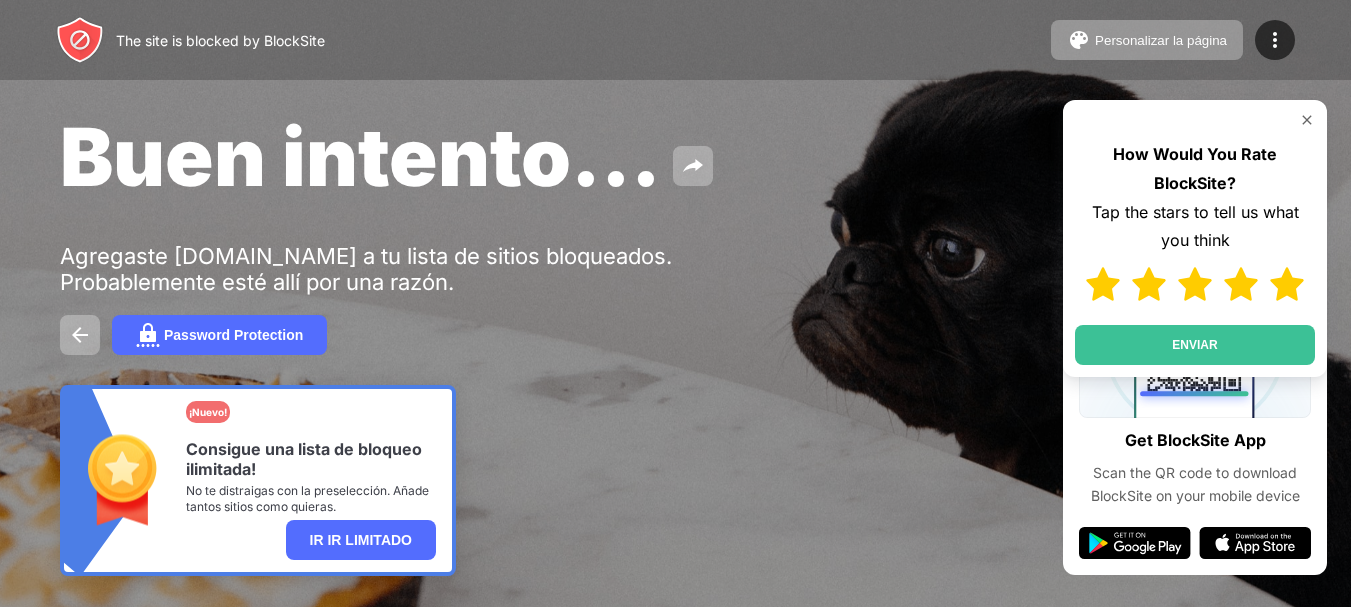 click at bounding box center [1195, 284] 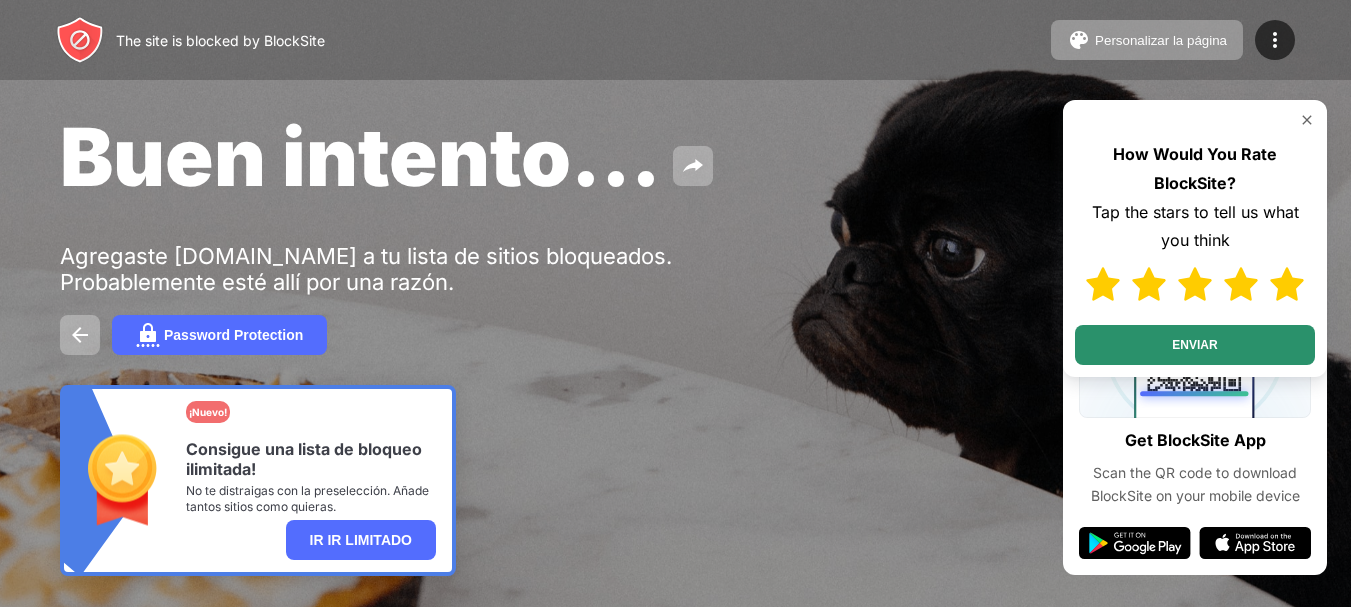 click on "ENVIAR" at bounding box center (1195, 345) 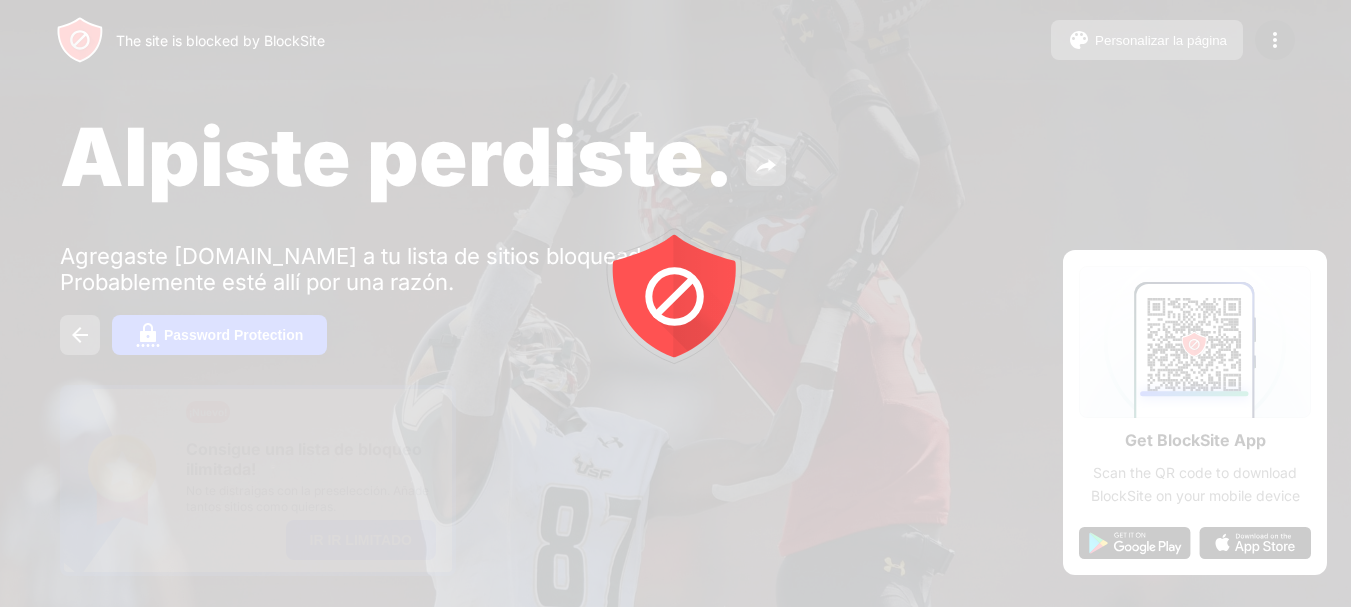 scroll, scrollTop: 0, scrollLeft: 0, axis: both 